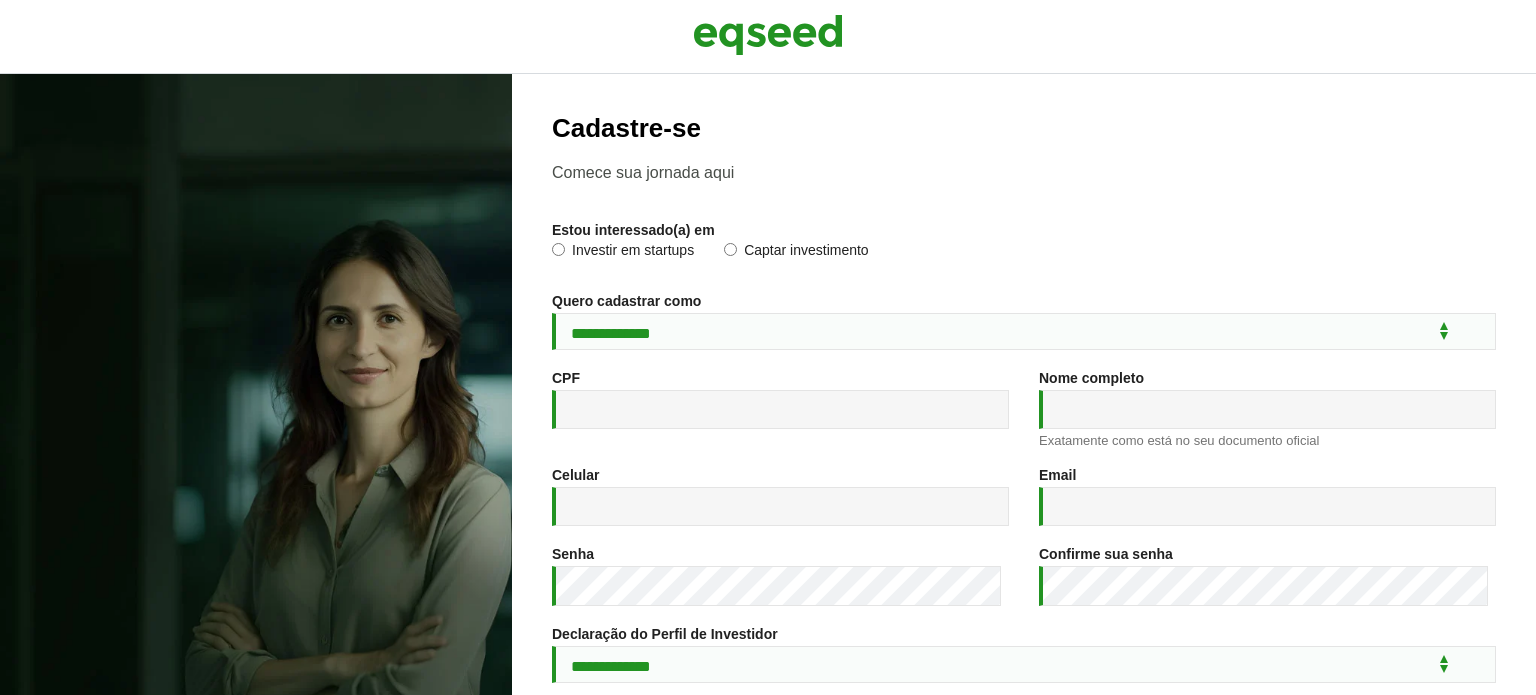scroll, scrollTop: 0, scrollLeft: 0, axis: both 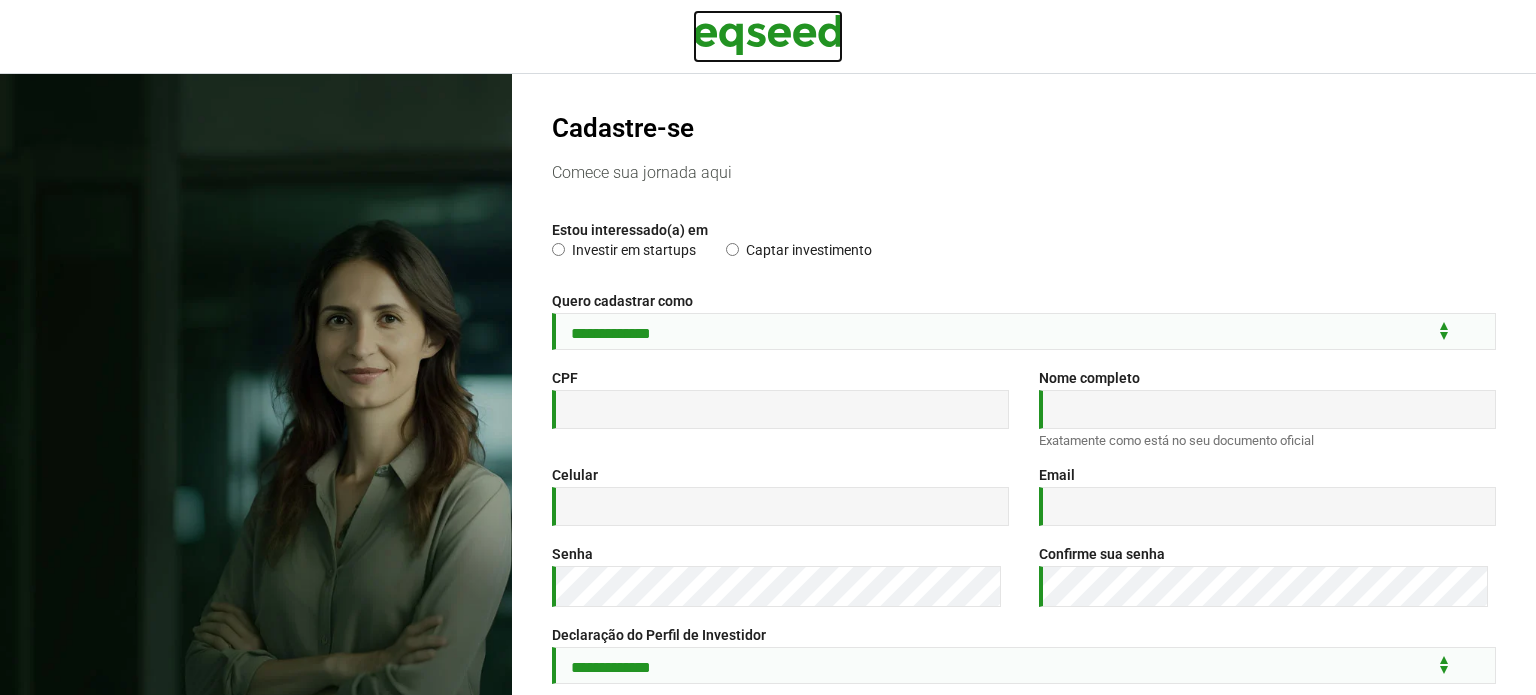 click at bounding box center [768, 35] 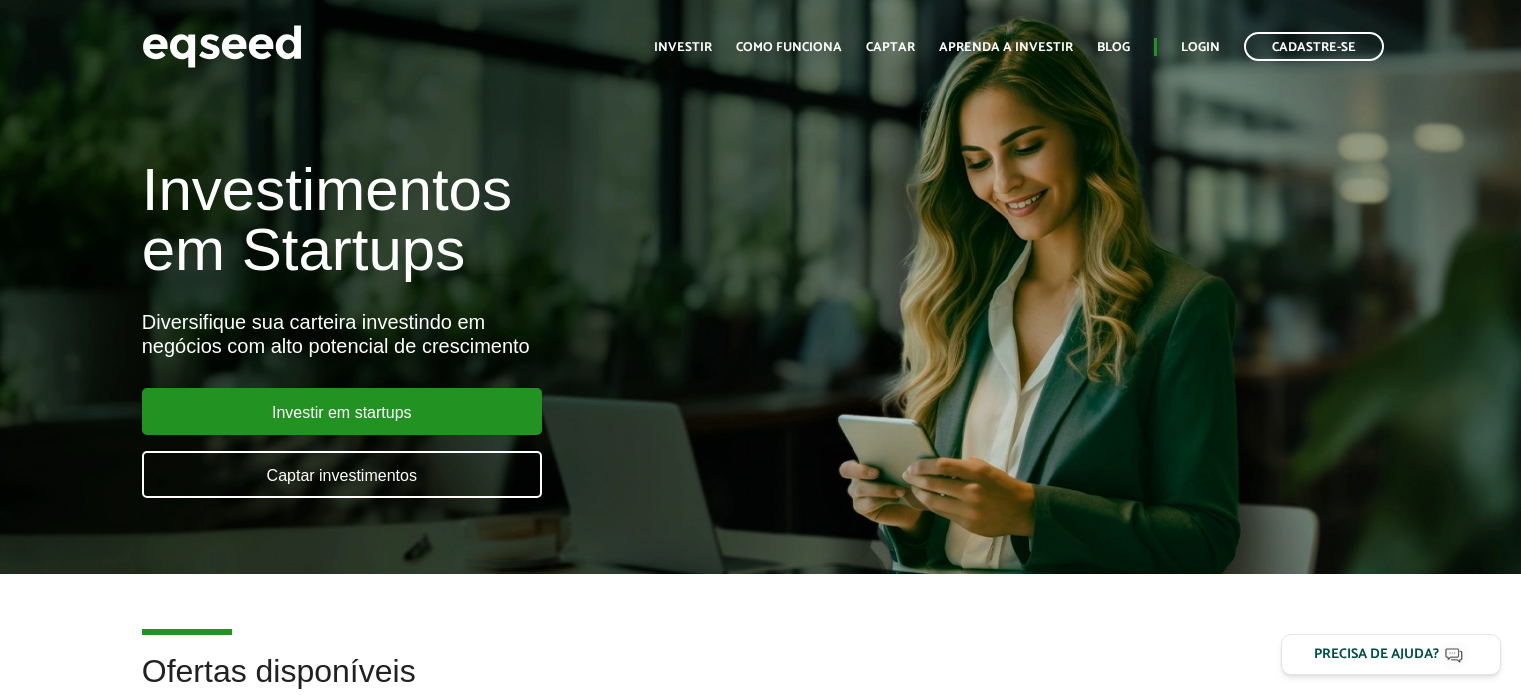 scroll, scrollTop: 0, scrollLeft: 0, axis: both 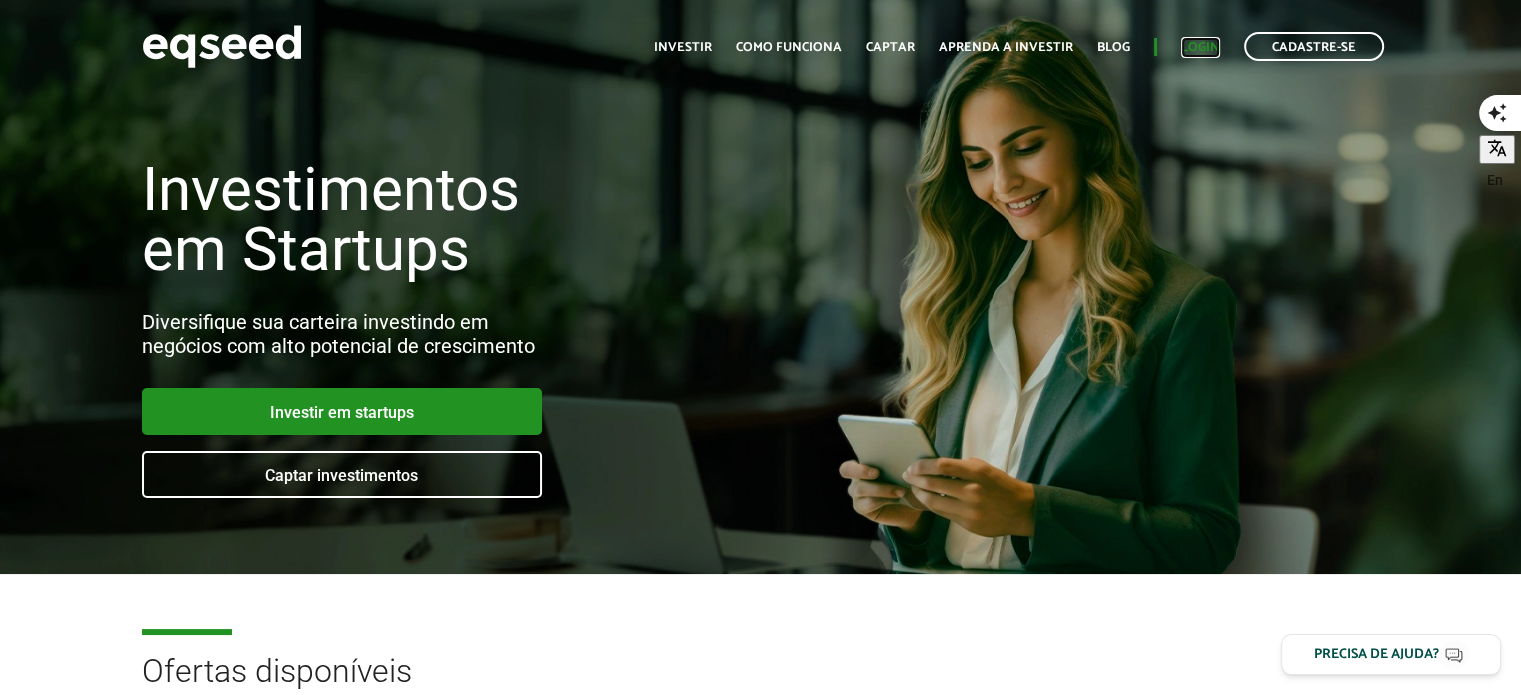click on "Login" at bounding box center [1200, 47] 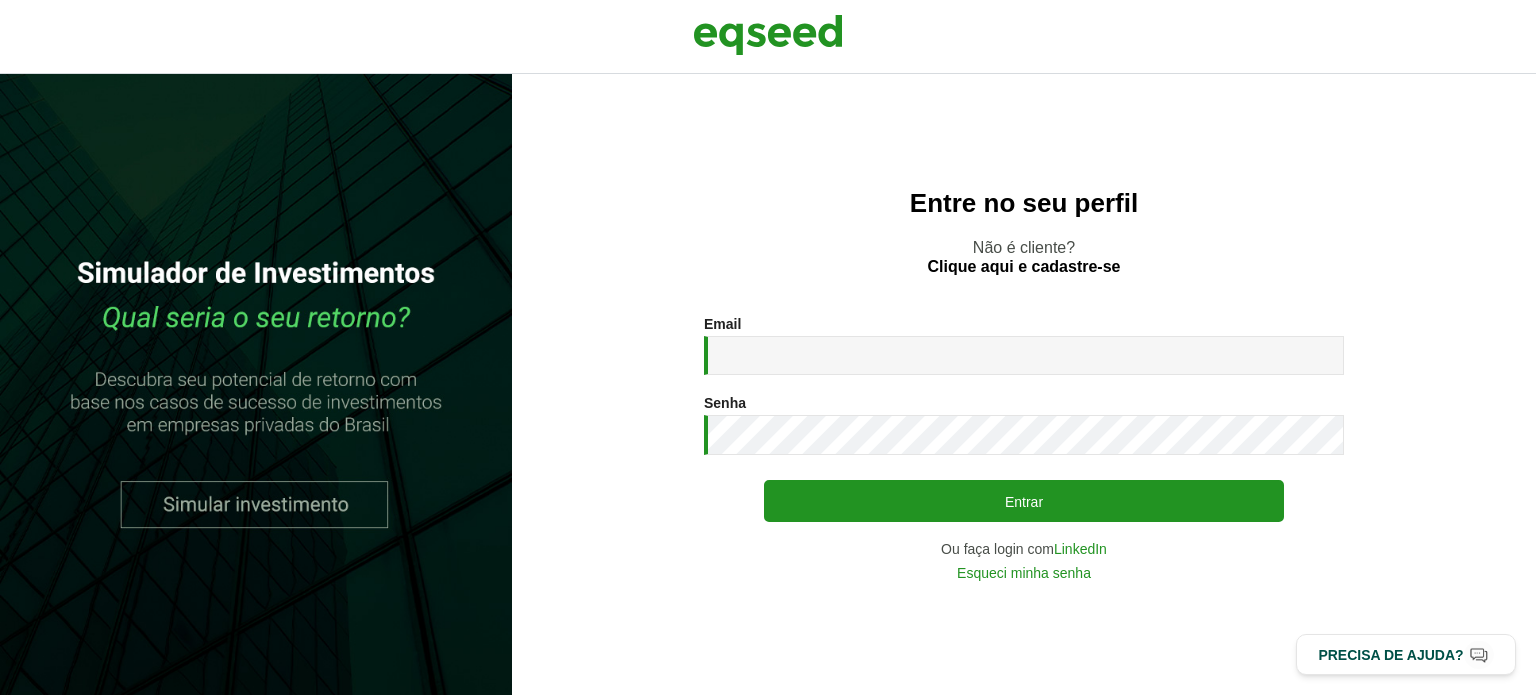 scroll, scrollTop: 0, scrollLeft: 0, axis: both 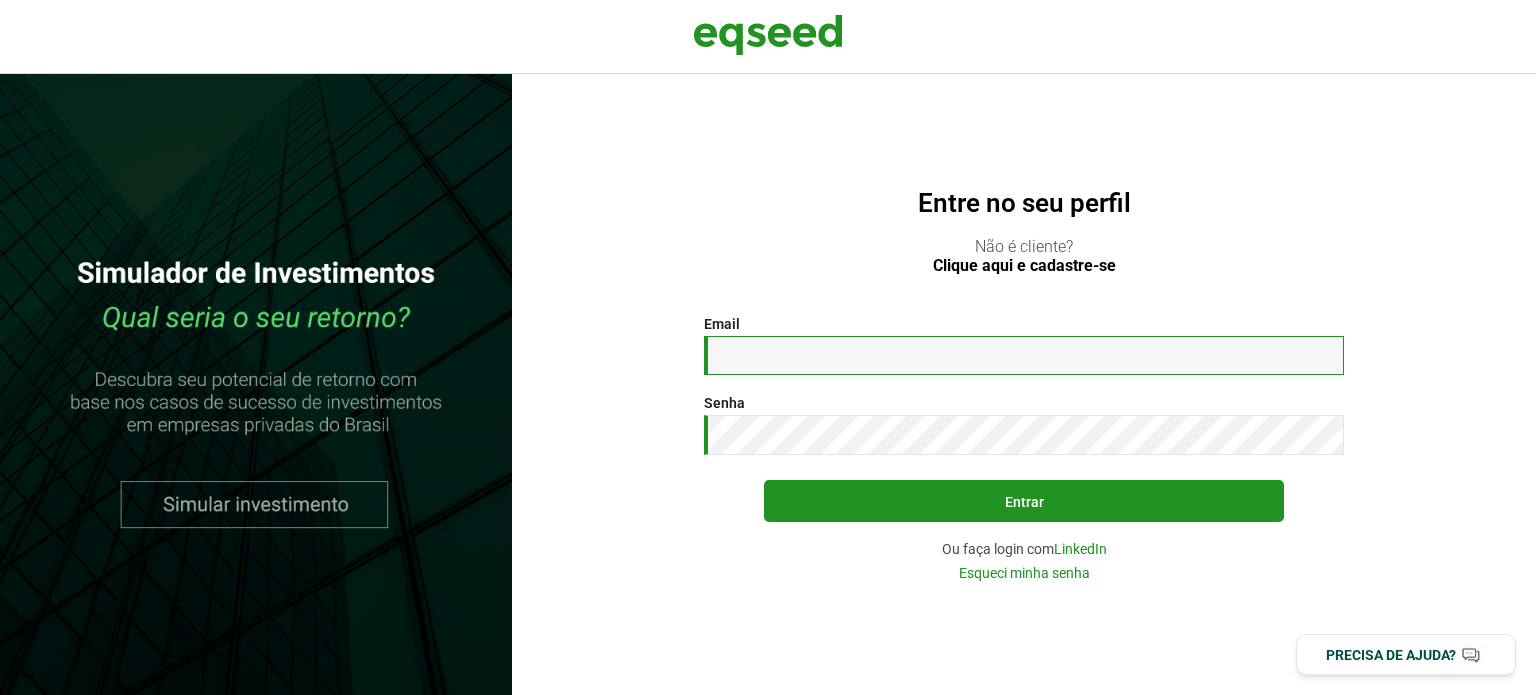 click on "Email  *" at bounding box center [1024, 355] 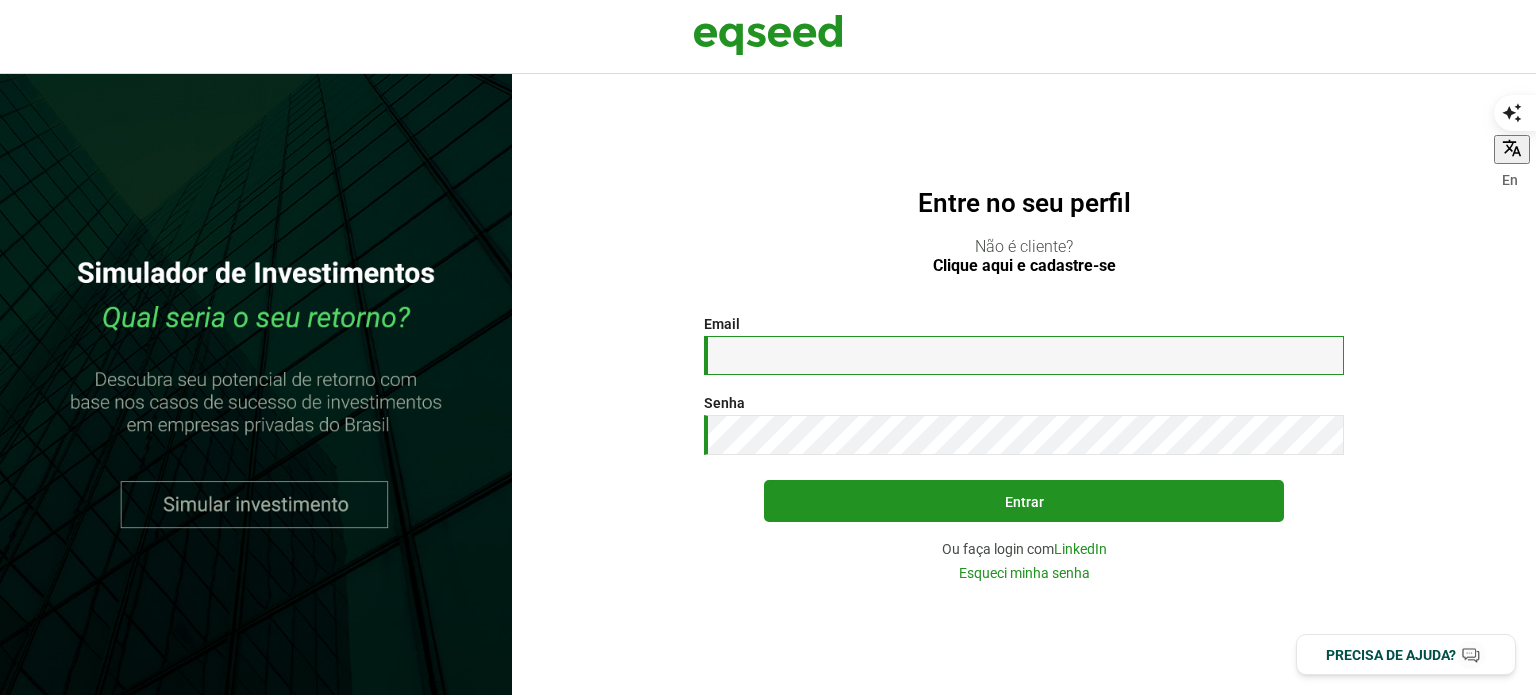 click on "Email  *" at bounding box center (1024, 355) 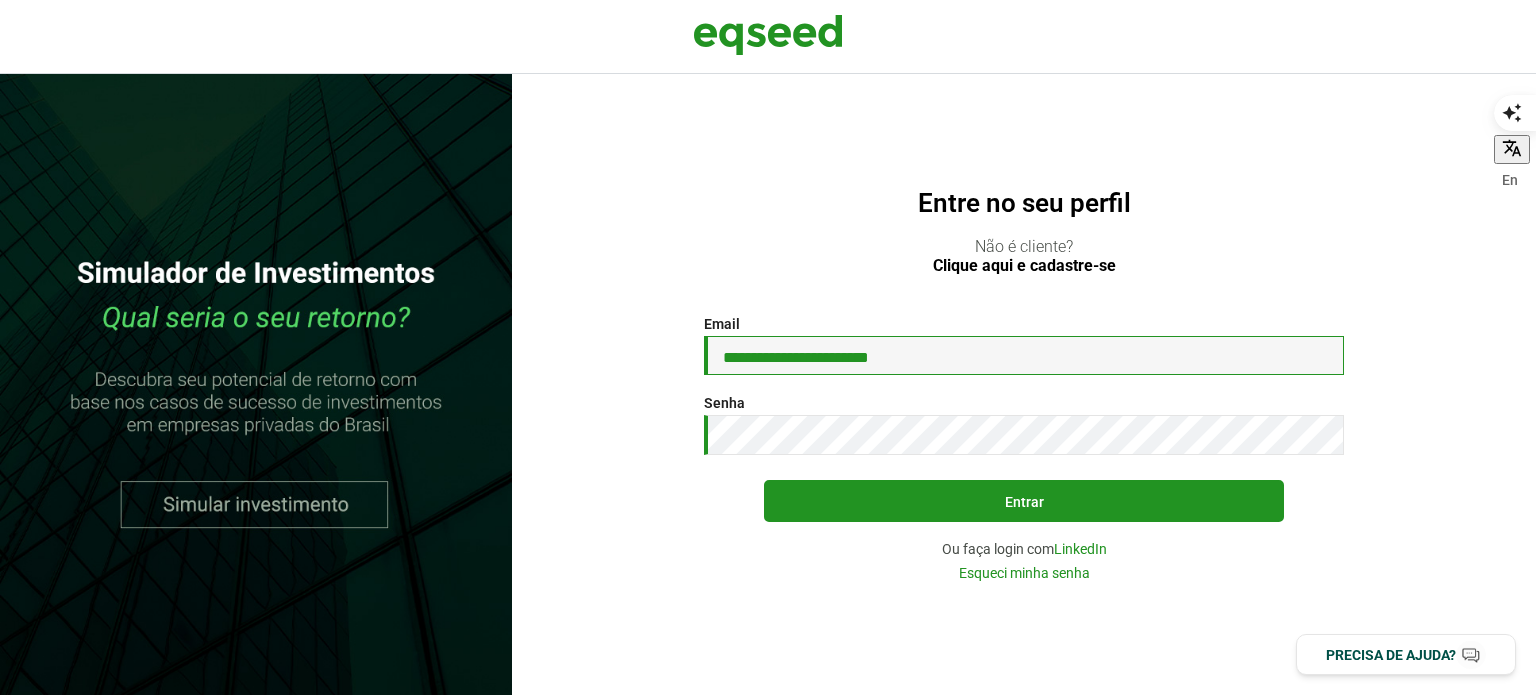 type on "**********" 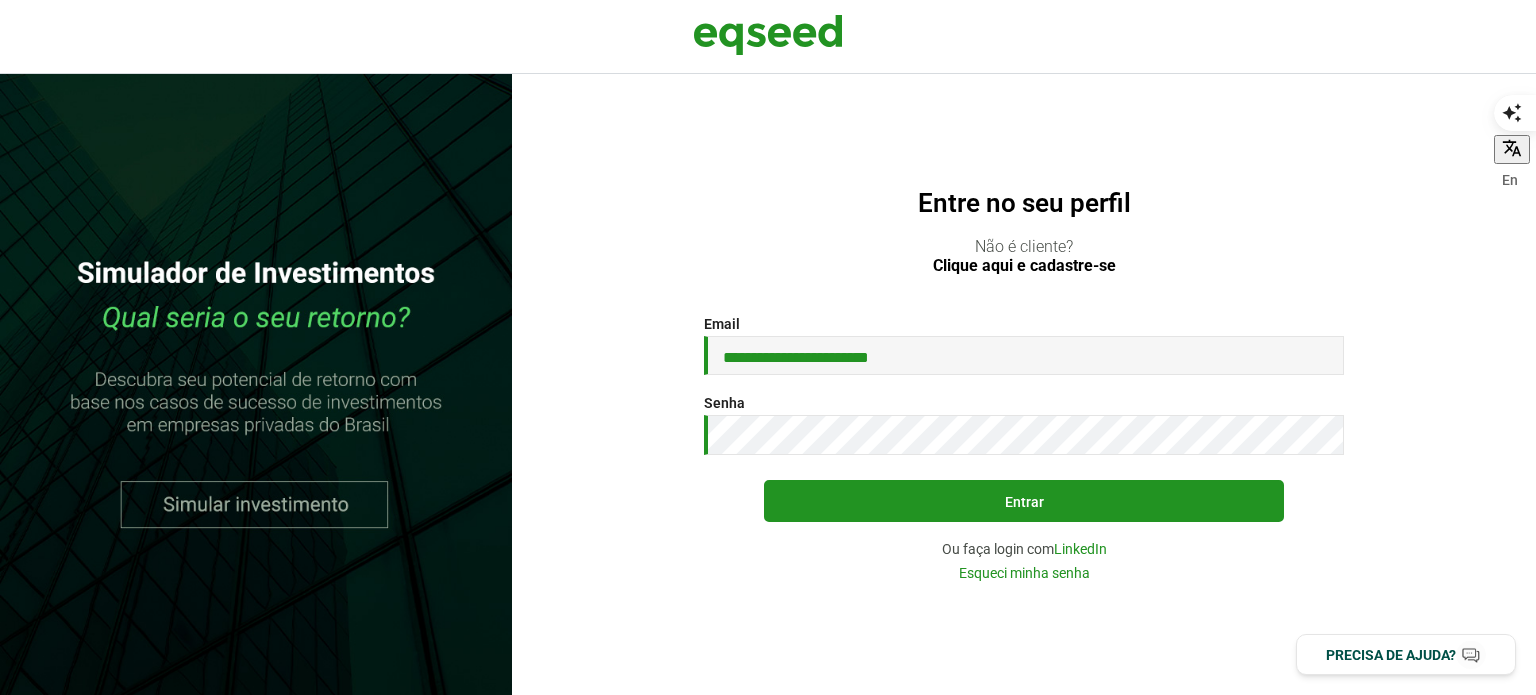 click on "**********" at bounding box center (1024, 448) 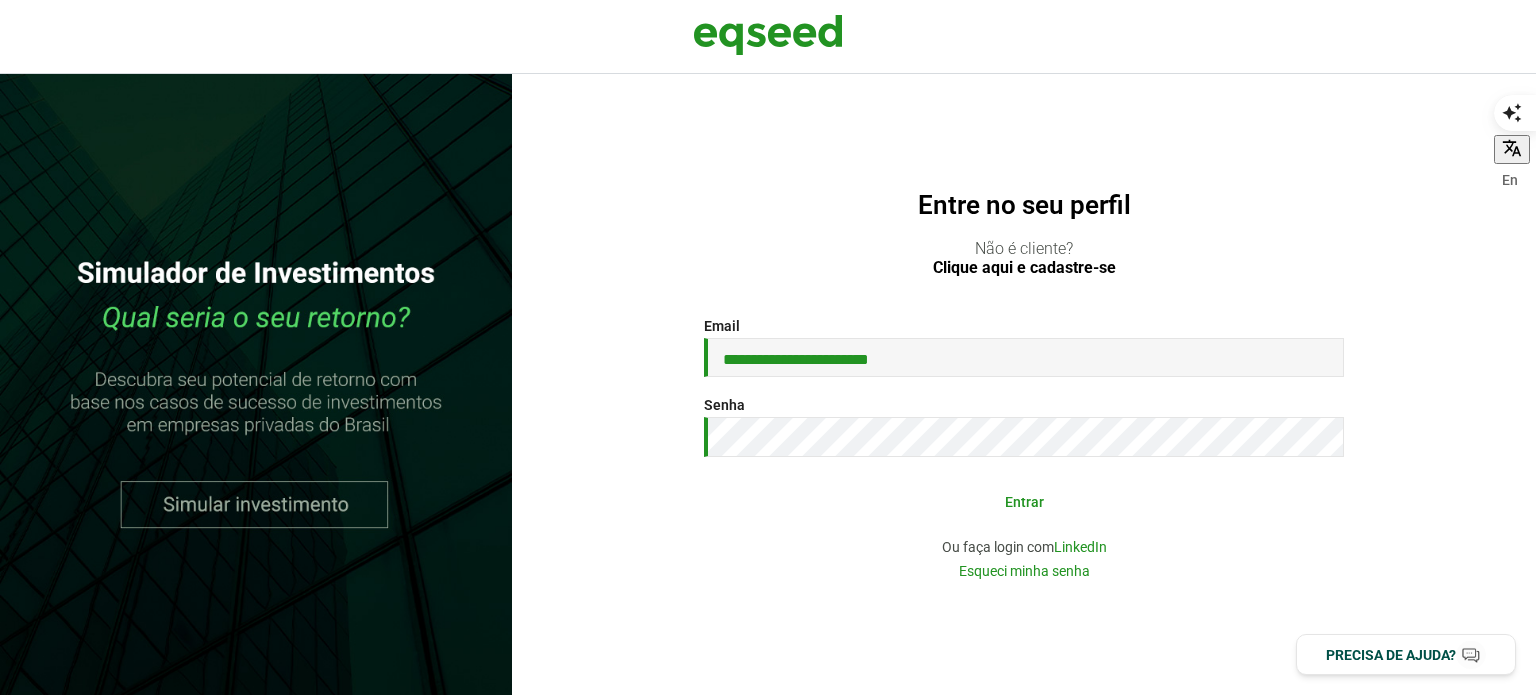click on "Entrar" at bounding box center [1024, 501] 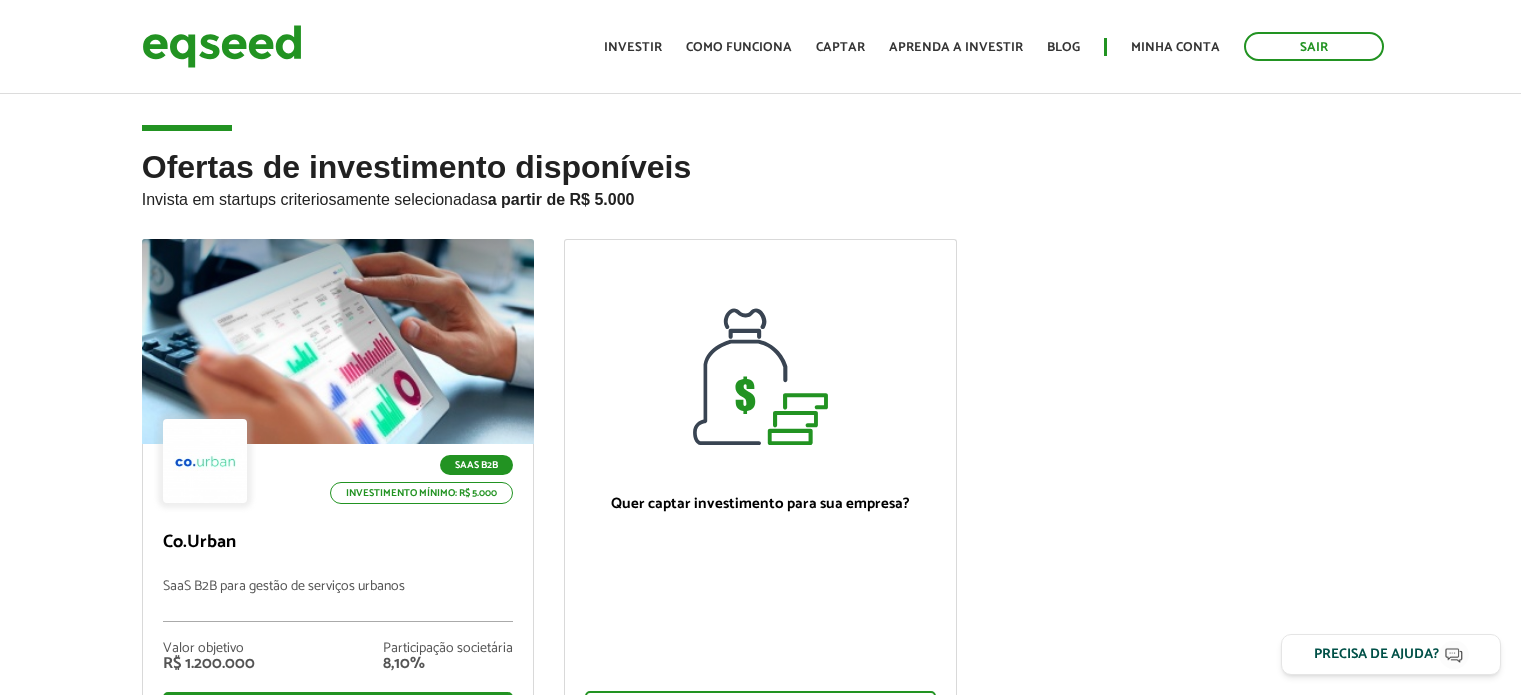 scroll, scrollTop: 0, scrollLeft: 0, axis: both 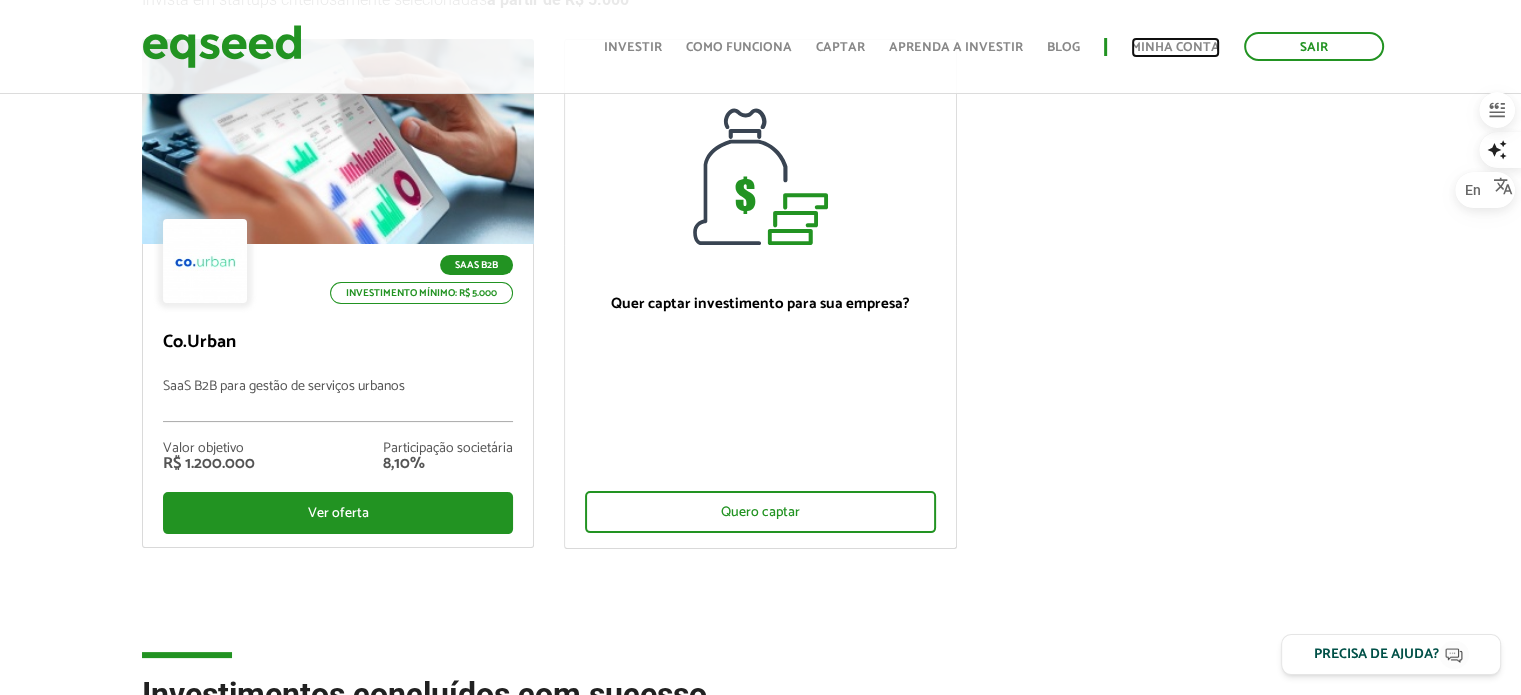 click on "Minha conta" at bounding box center (1175, 47) 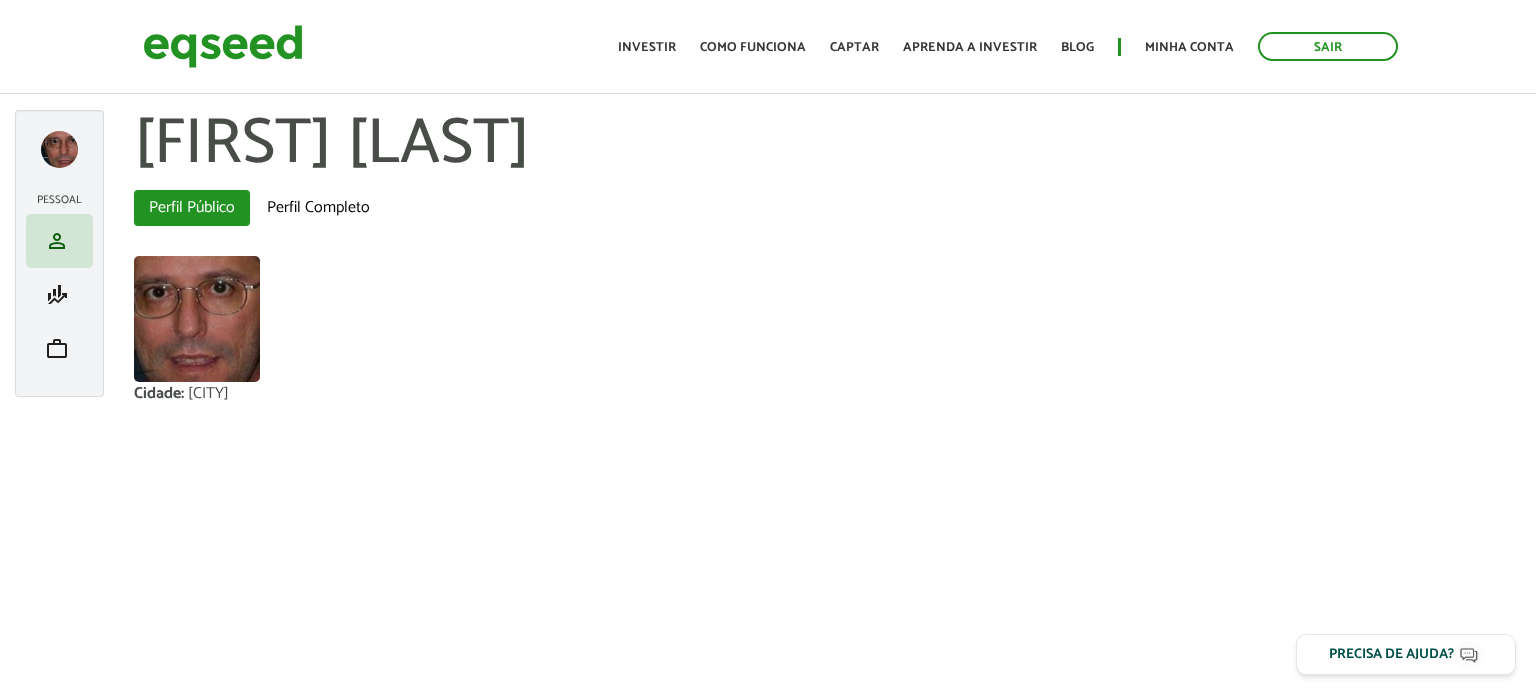 scroll, scrollTop: 0, scrollLeft: 0, axis: both 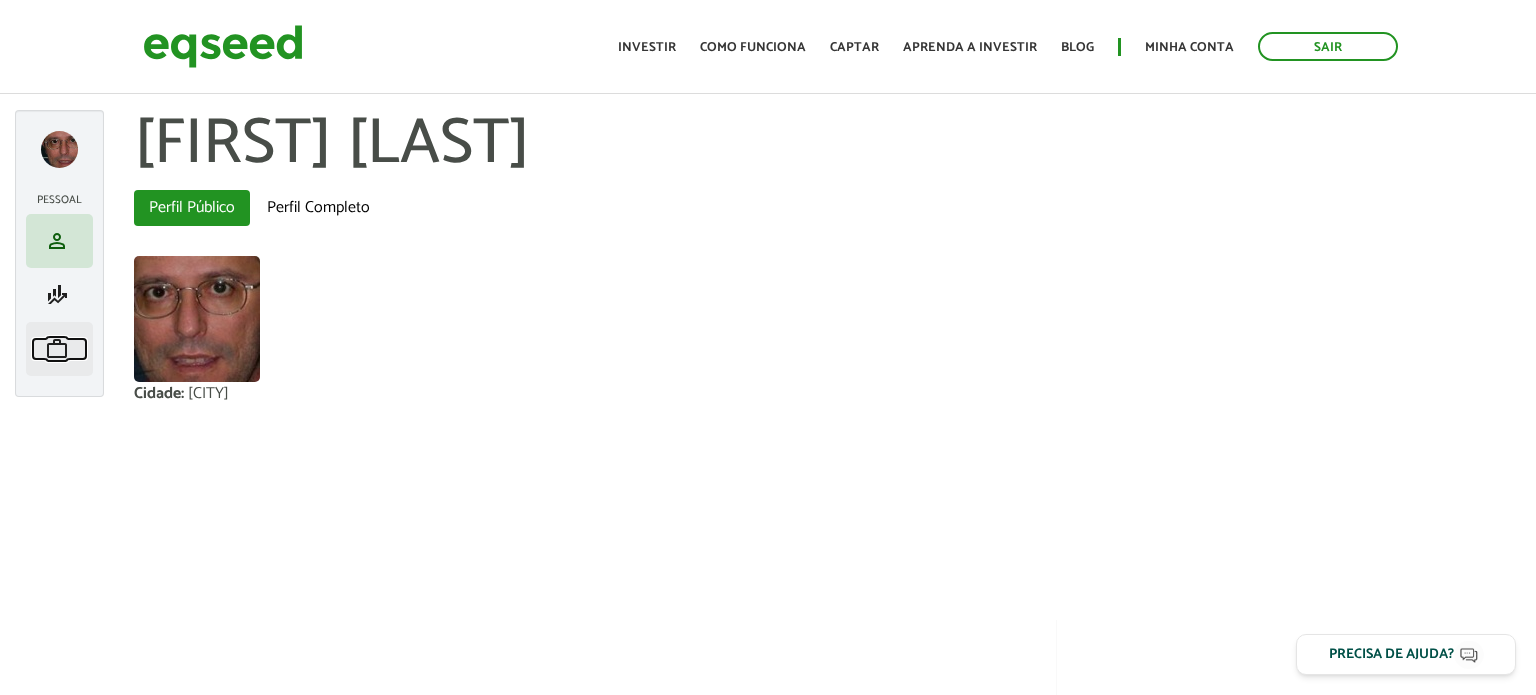 click on "work Meu portfólio" at bounding box center (59, 349) 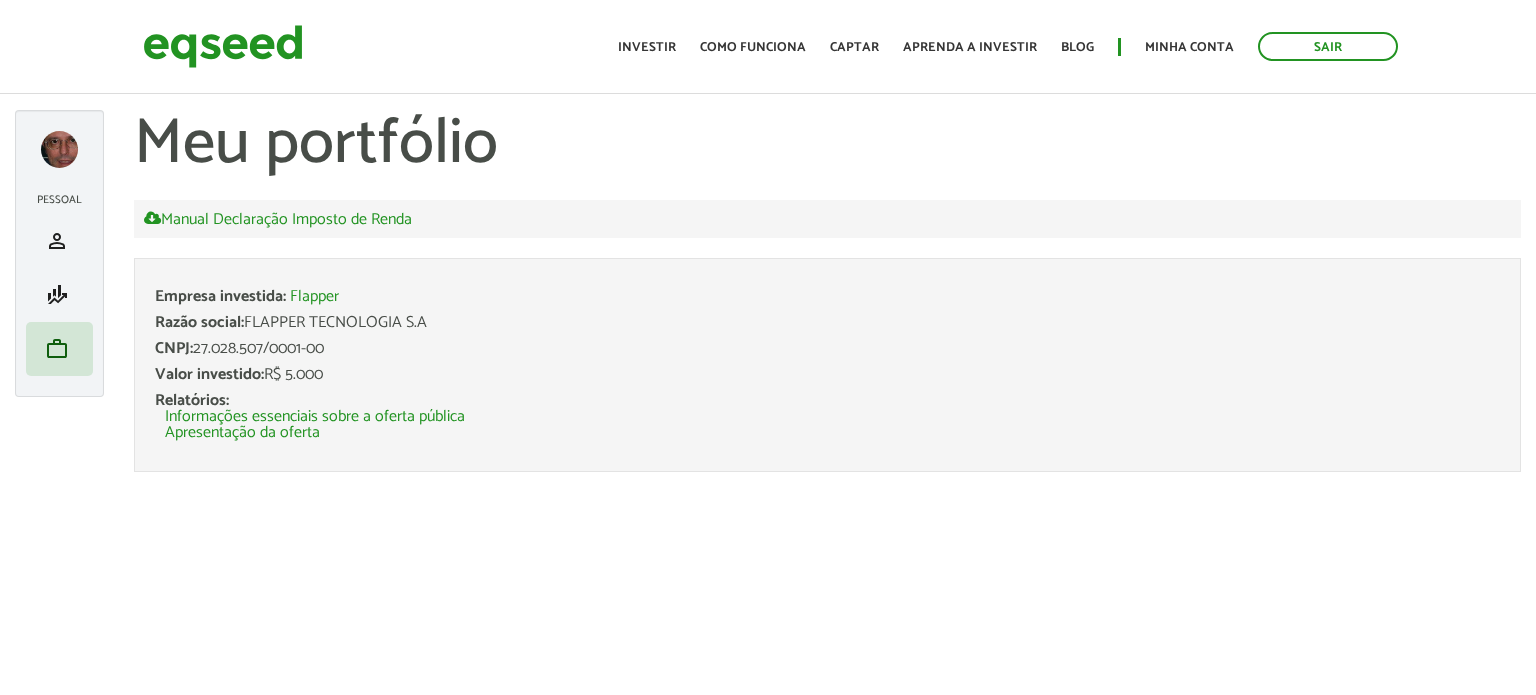 scroll, scrollTop: 0, scrollLeft: 0, axis: both 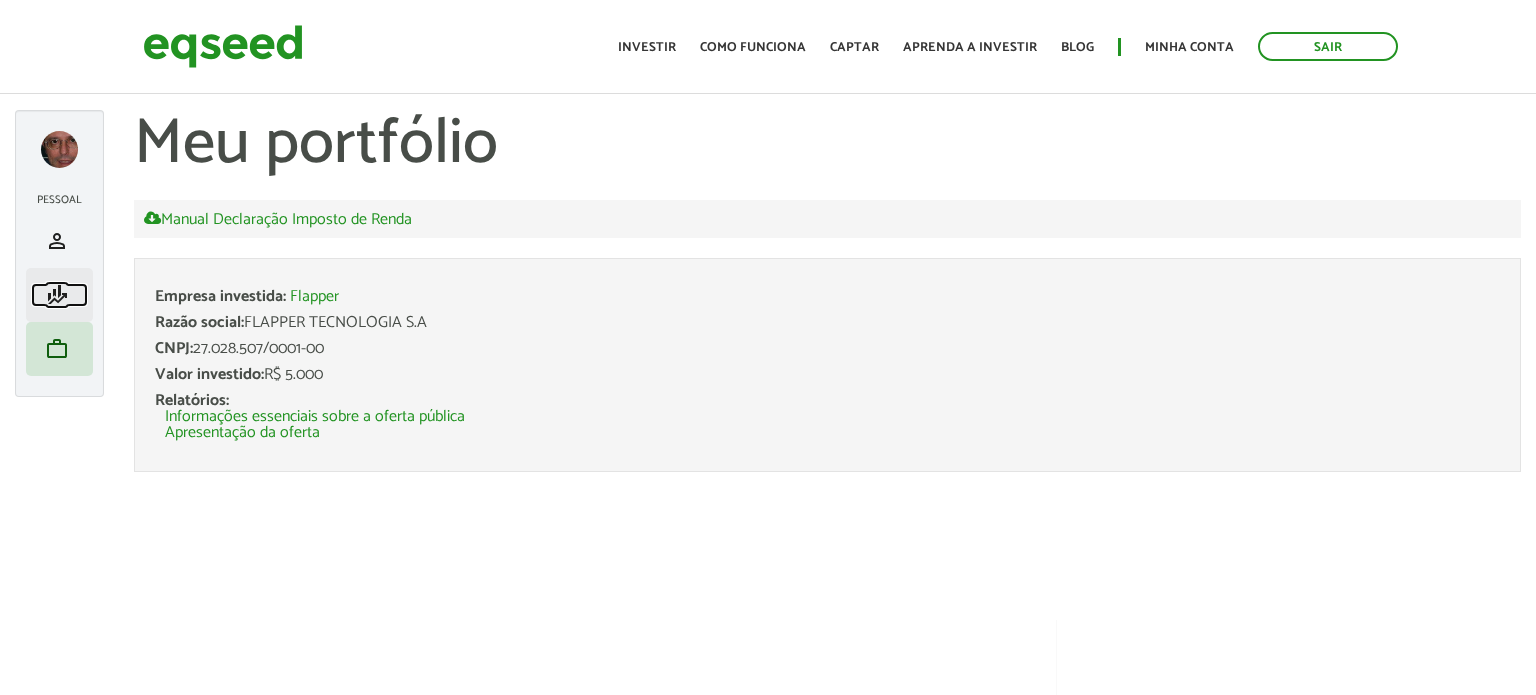 click on "finance_mode" at bounding box center [57, 295] 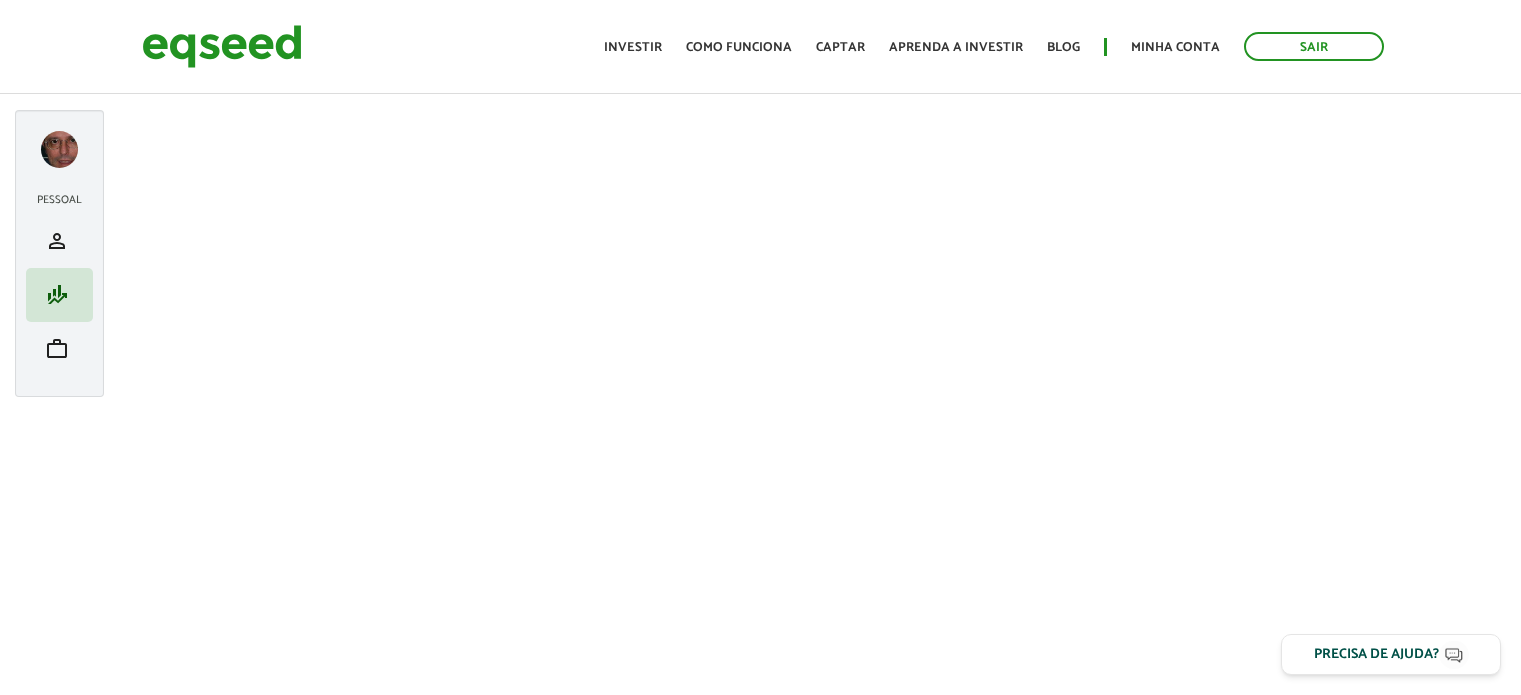 scroll, scrollTop: 0, scrollLeft: 0, axis: both 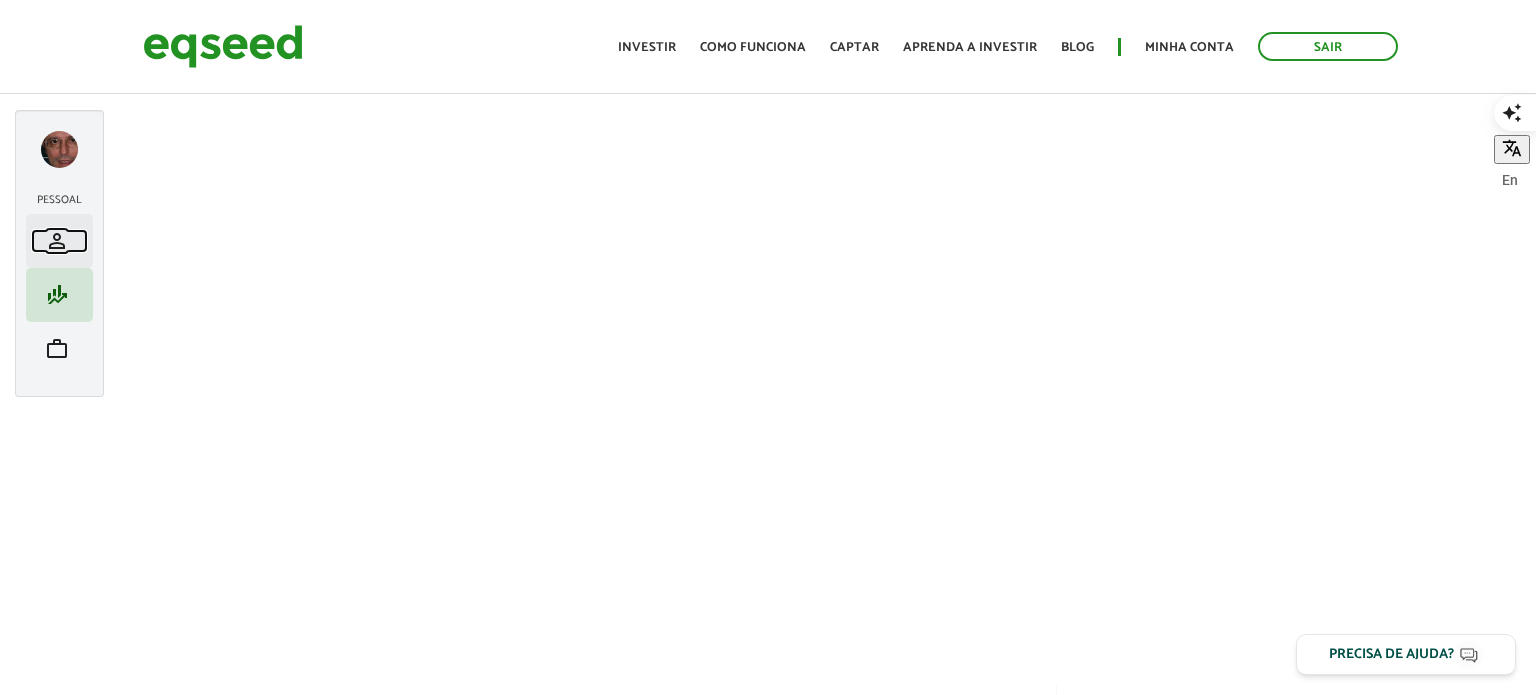 click on "person" at bounding box center [57, 241] 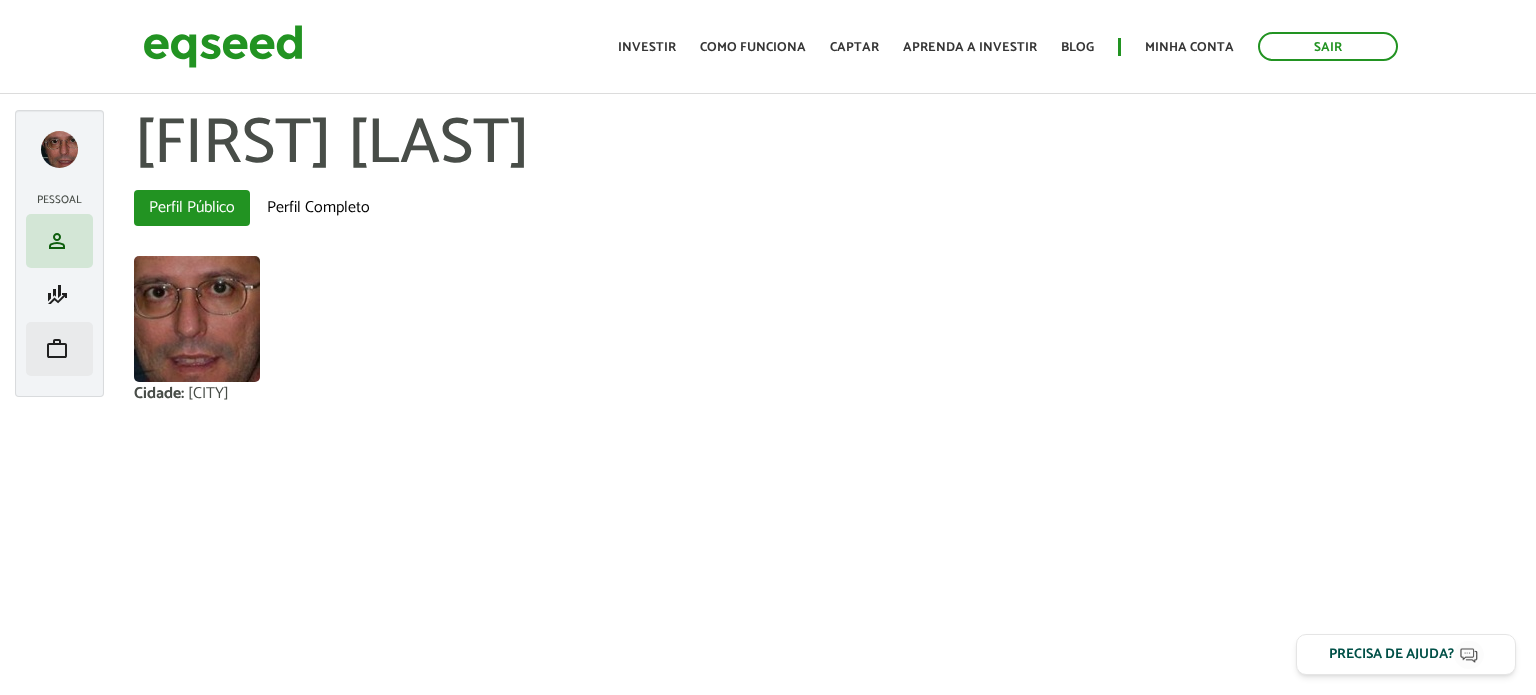 scroll, scrollTop: 0, scrollLeft: 0, axis: both 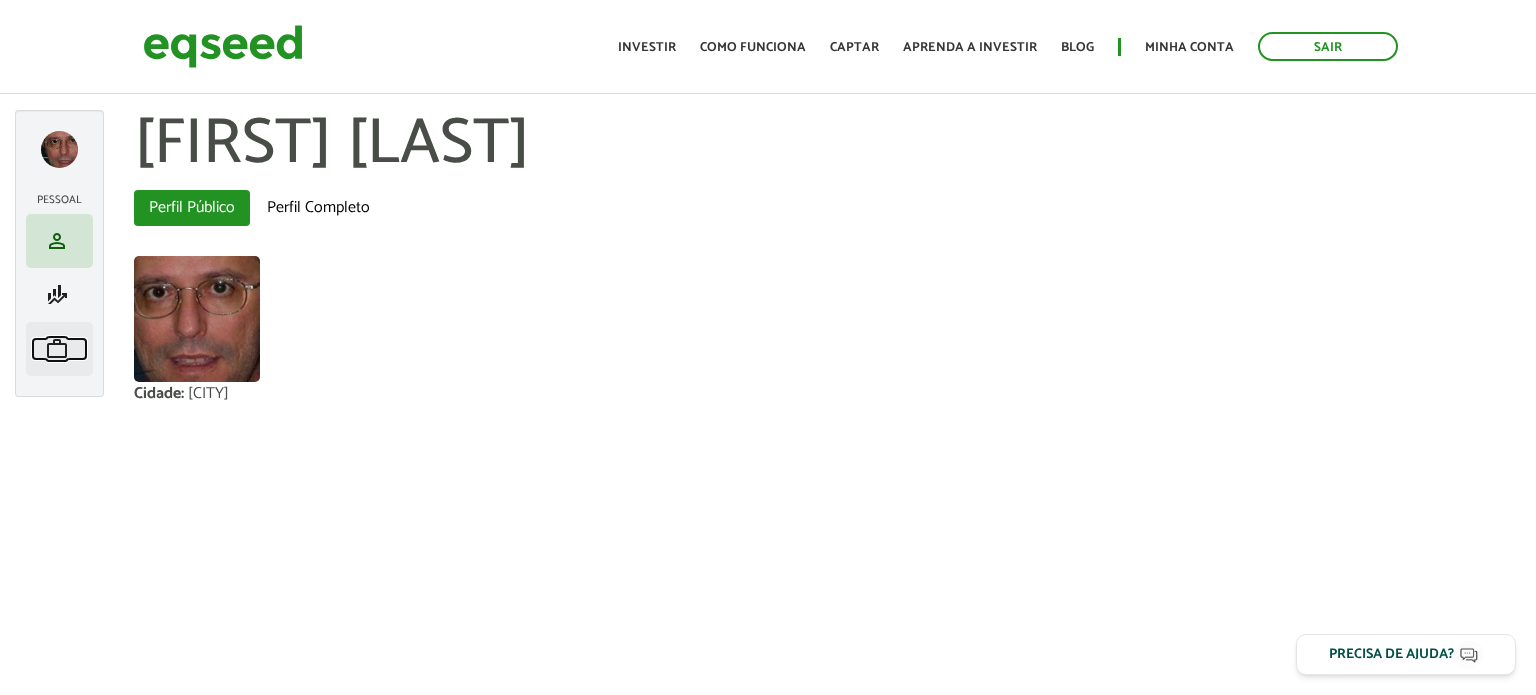 click on "work" at bounding box center [57, 349] 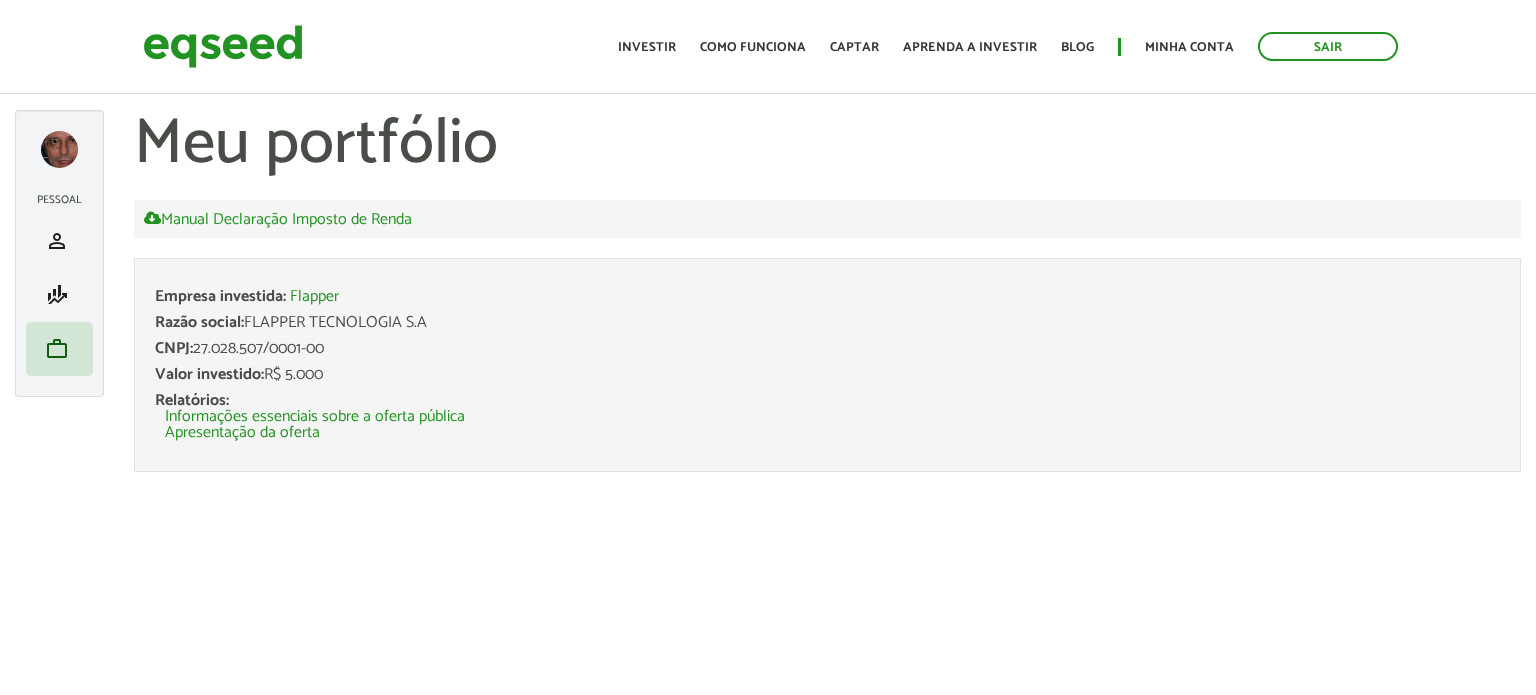 scroll, scrollTop: 0, scrollLeft: 0, axis: both 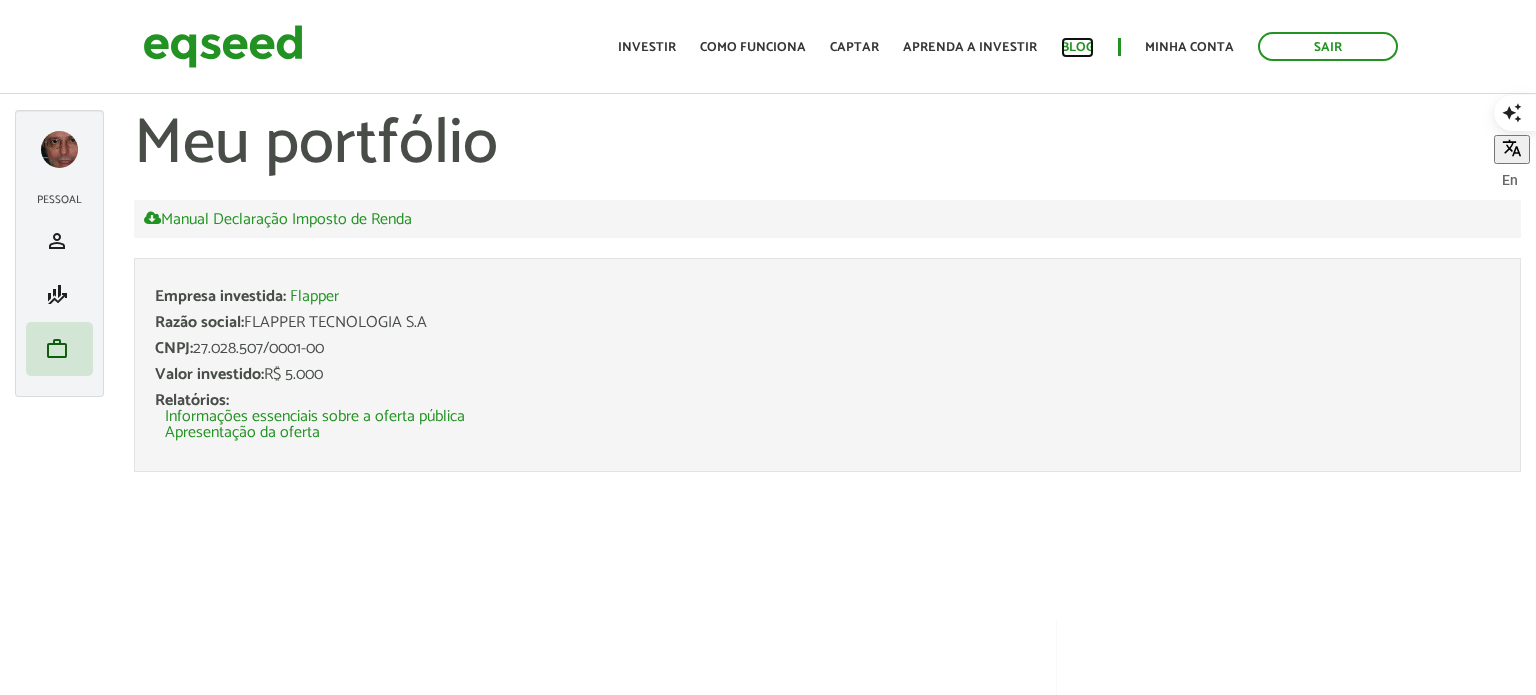 click on "Blog" at bounding box center (1077, 47) 